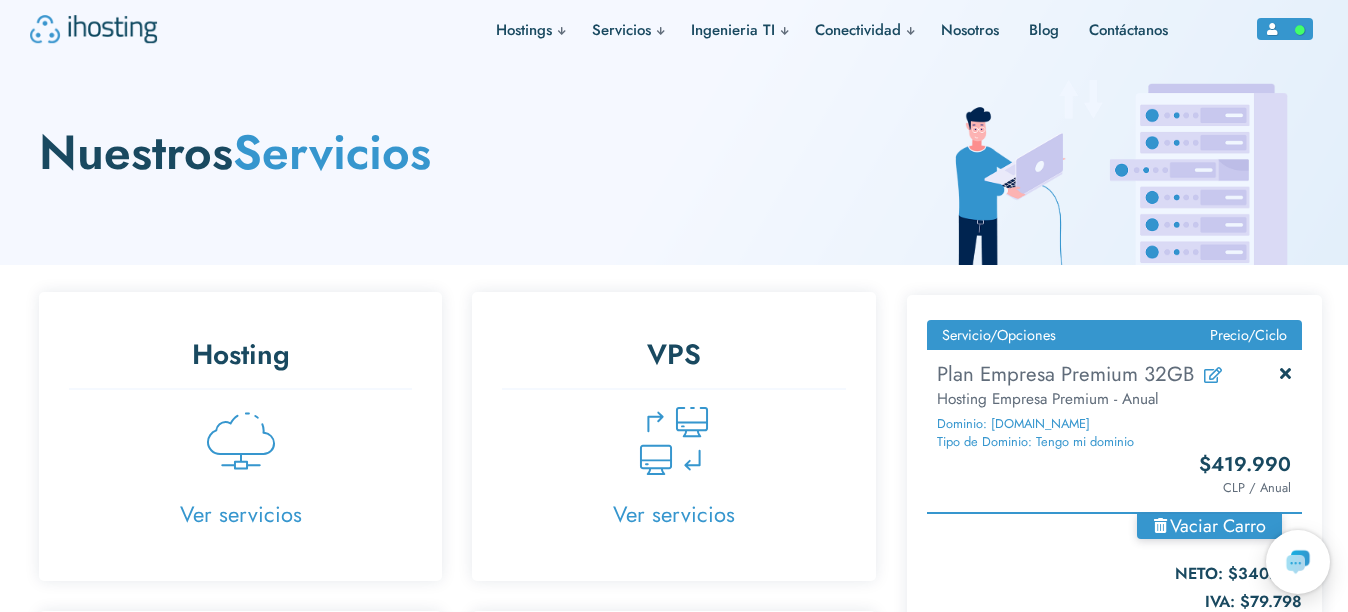 scroll, scrollTop: 0, scrollLeft: 0, axis: both 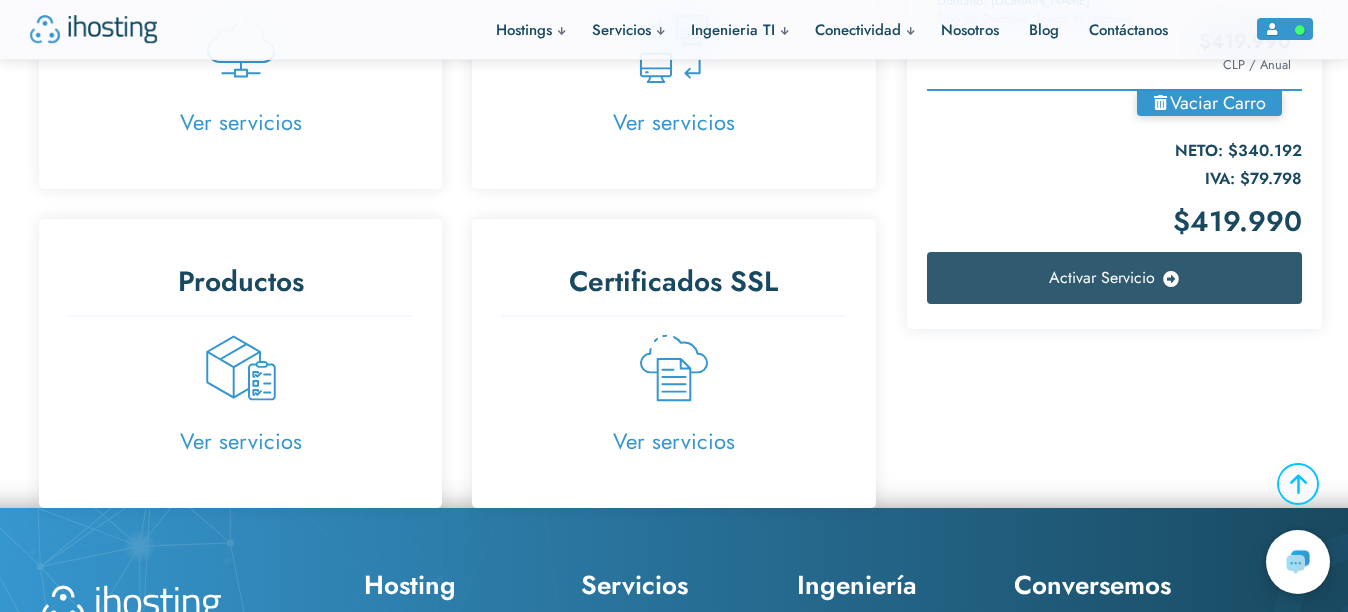 click on "Activar Servicio" at bounding box center [1102, 277] 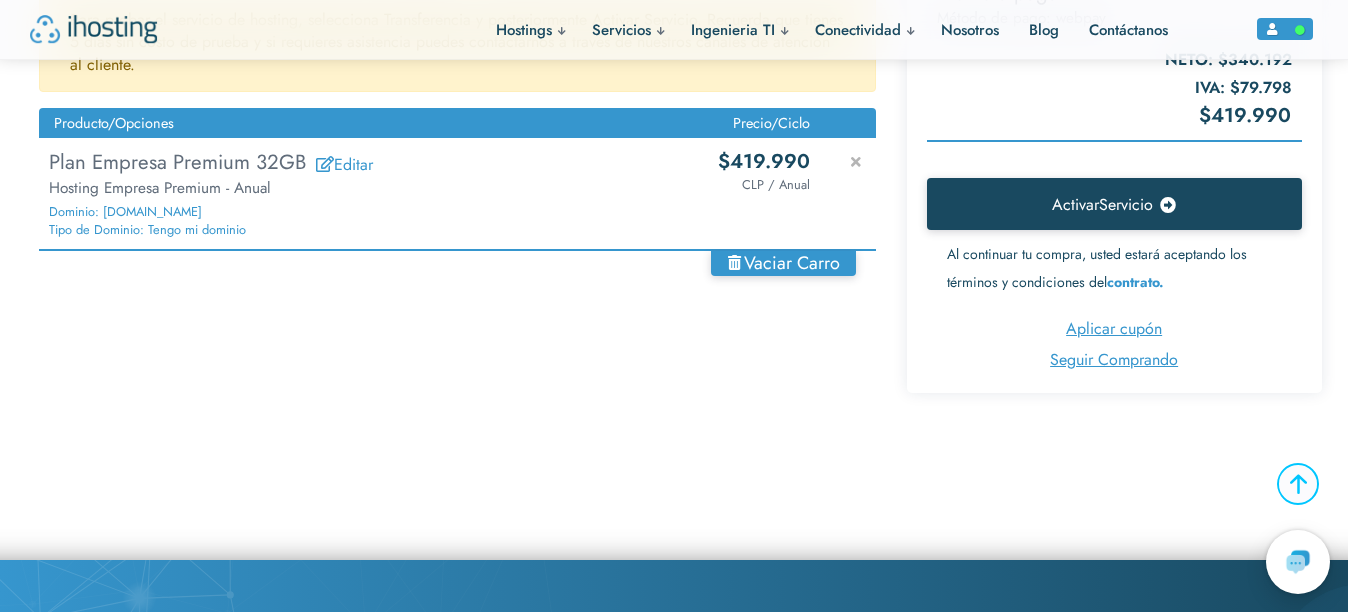 scroll, scrollTop: 303, scrollLeft: 0, axis: vertical 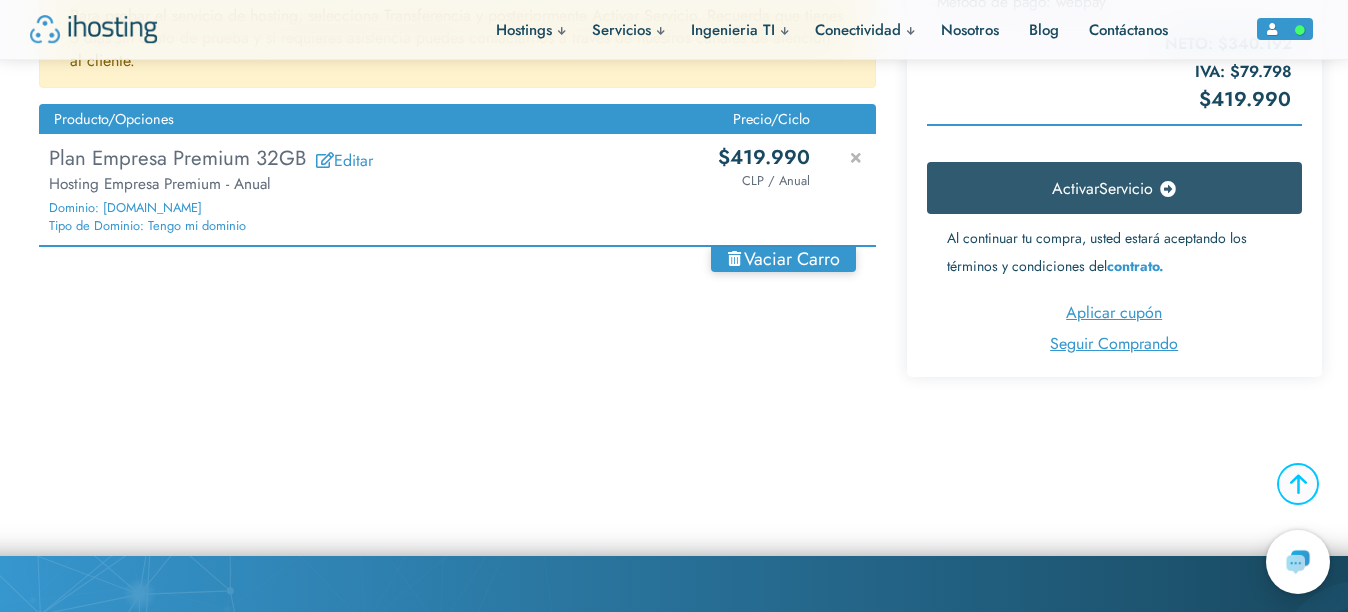 click on "Servicio" at bounding box center [1126, 188] 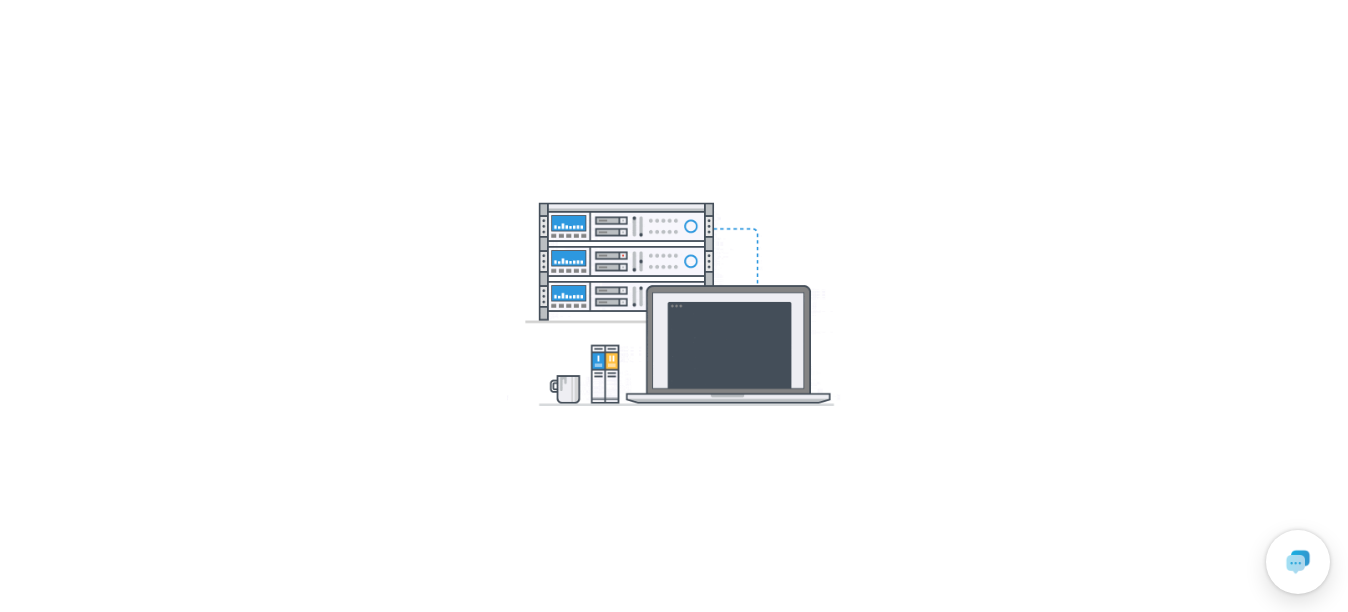 scroll, scrollTop: 0, scrollLeft: 0, axis: both 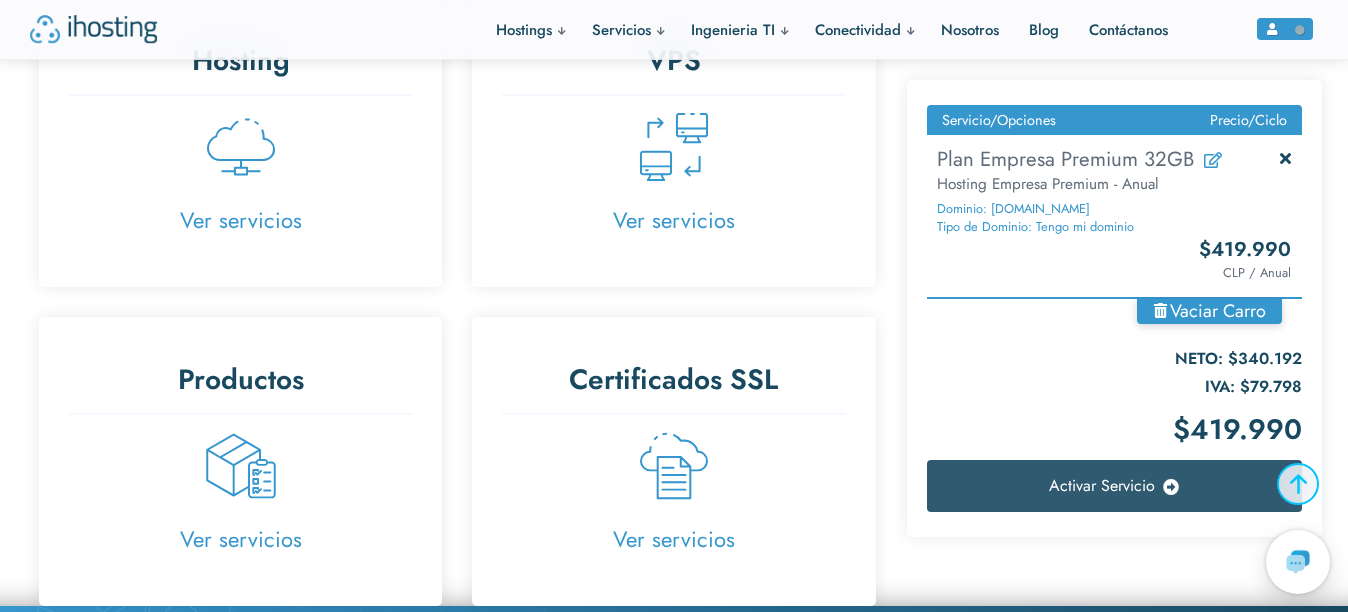 click on "Activar Servicio" at bounding box center (1102, 485) 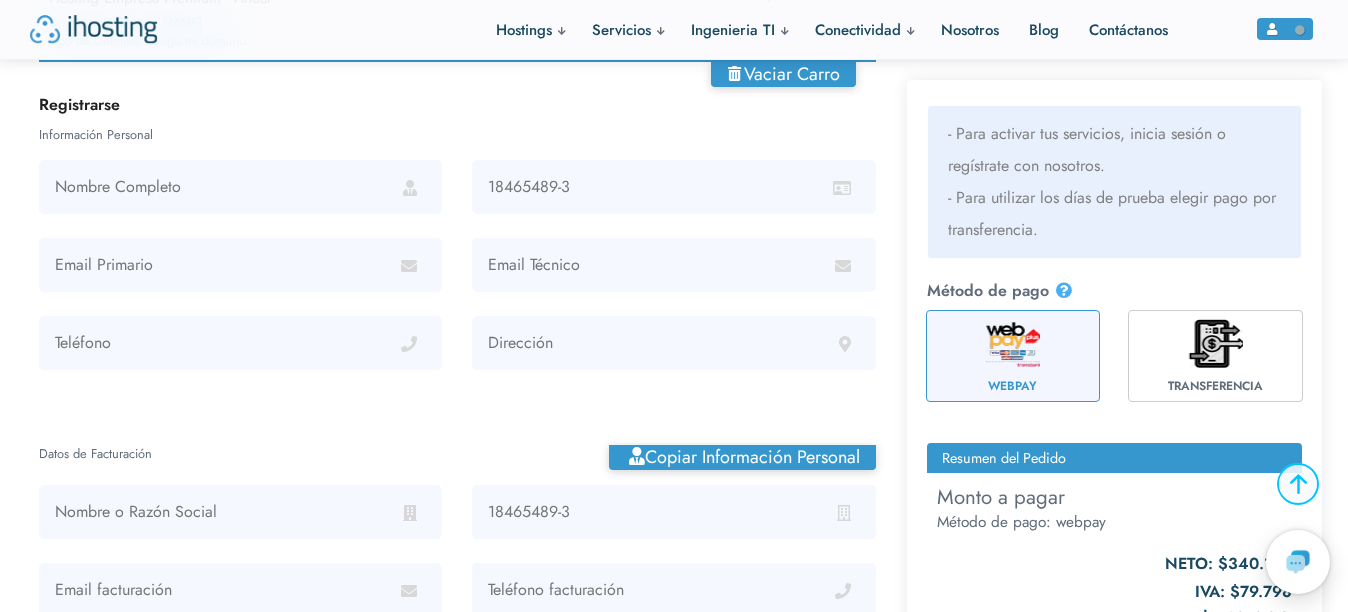 scroll, scrollTop: 434, scrollLeft: 0, axis: vertical 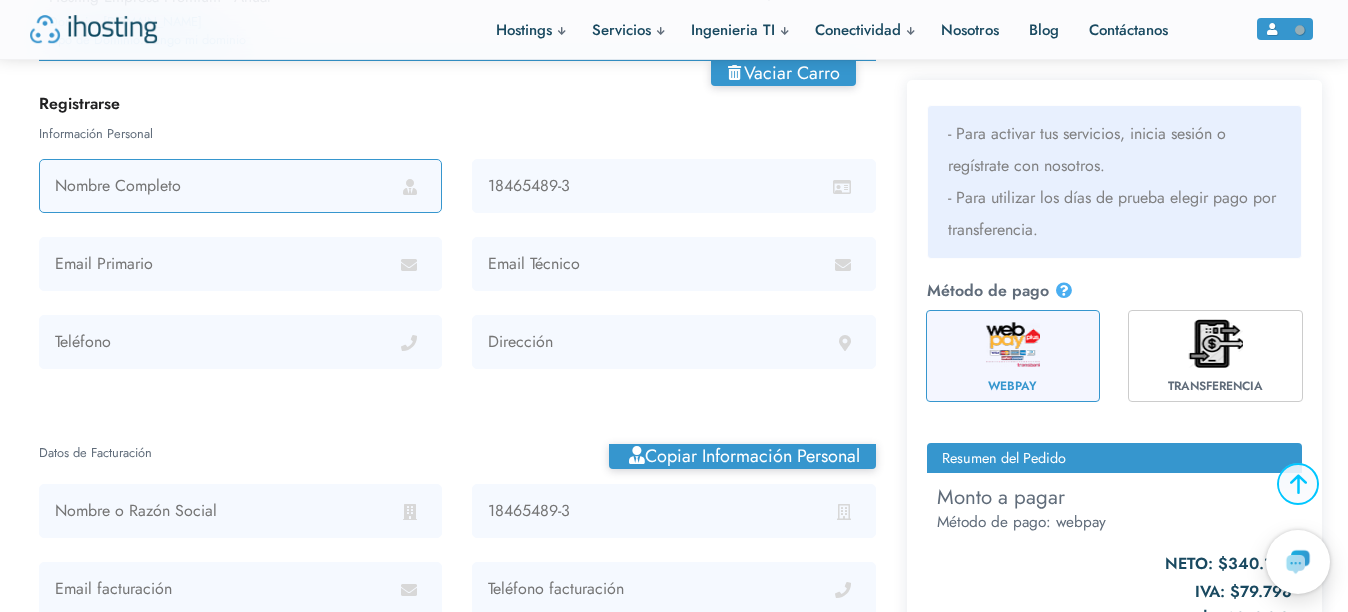 click at bounding box center [240, 186] 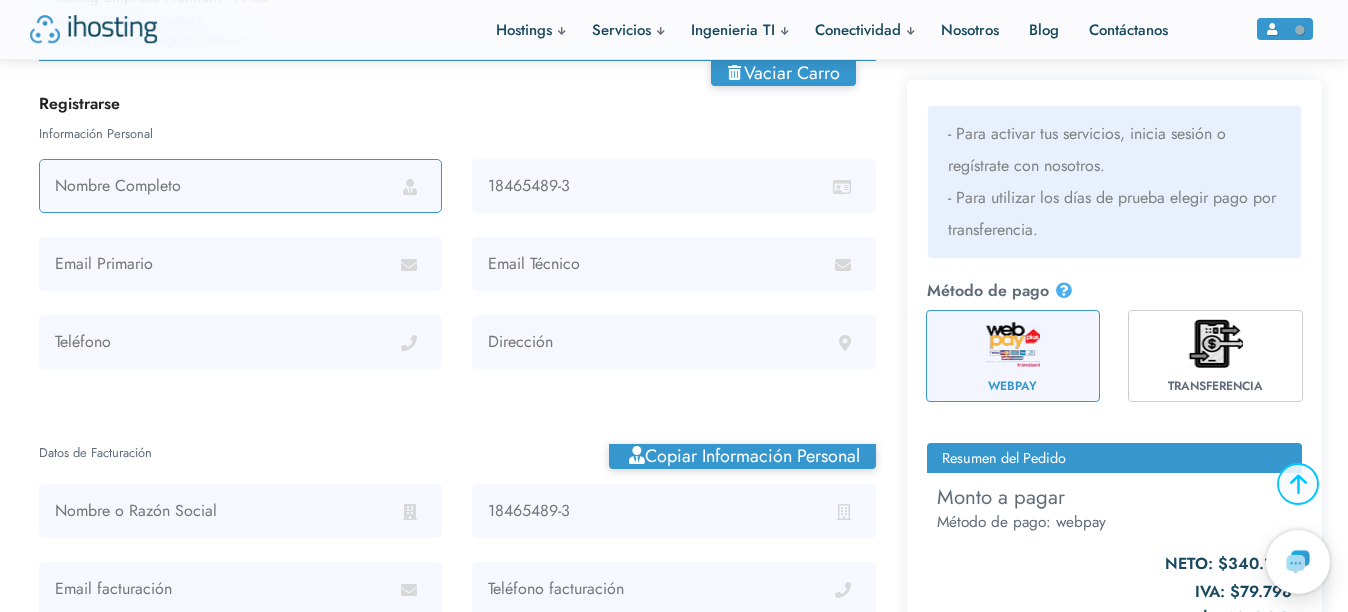 type on "RICARDO candia rojas" 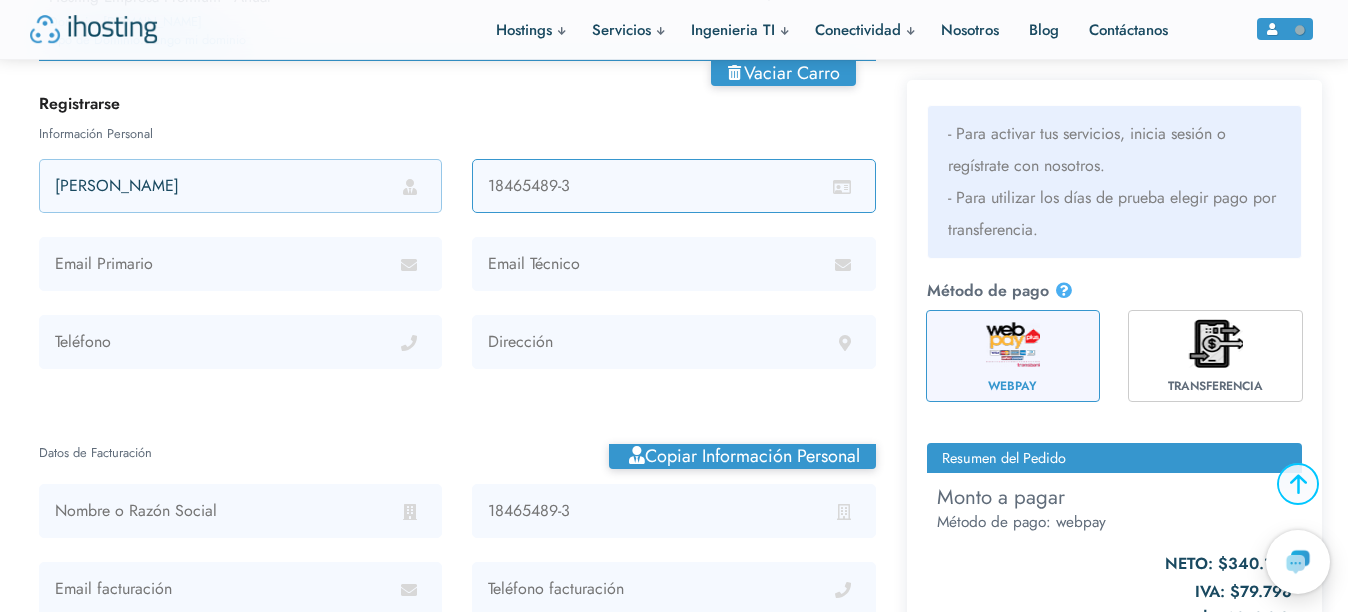 type on "13.829.213-4" 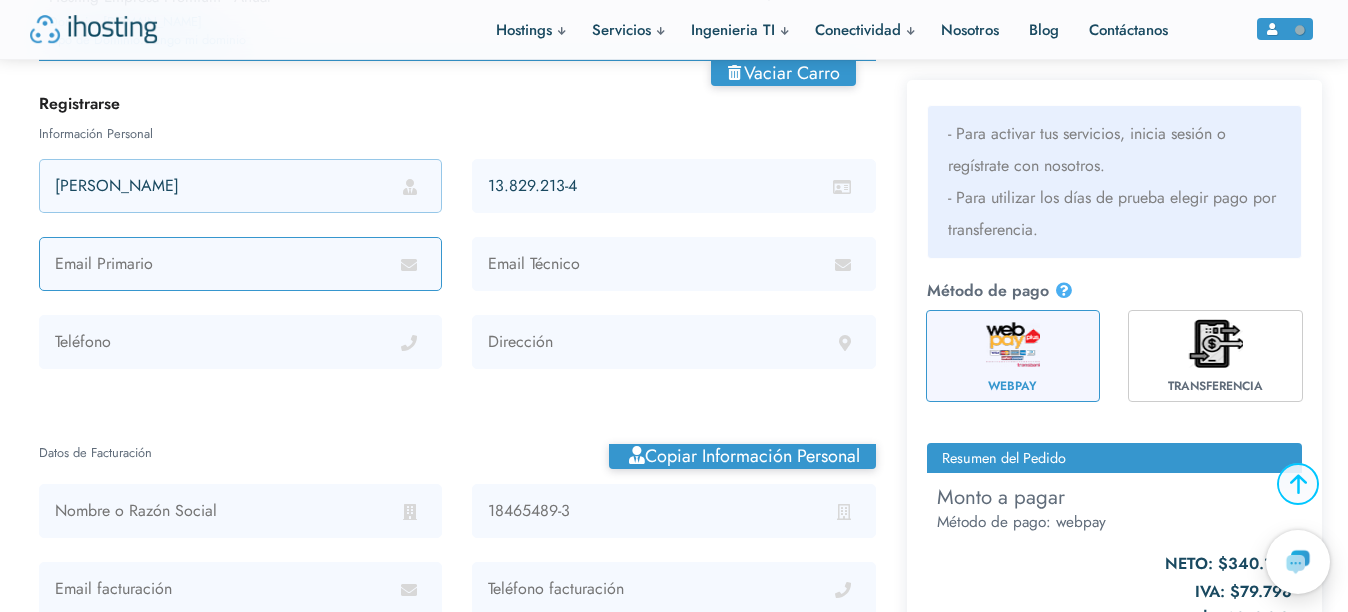 type on "asesoriasrcr@gmail.com" 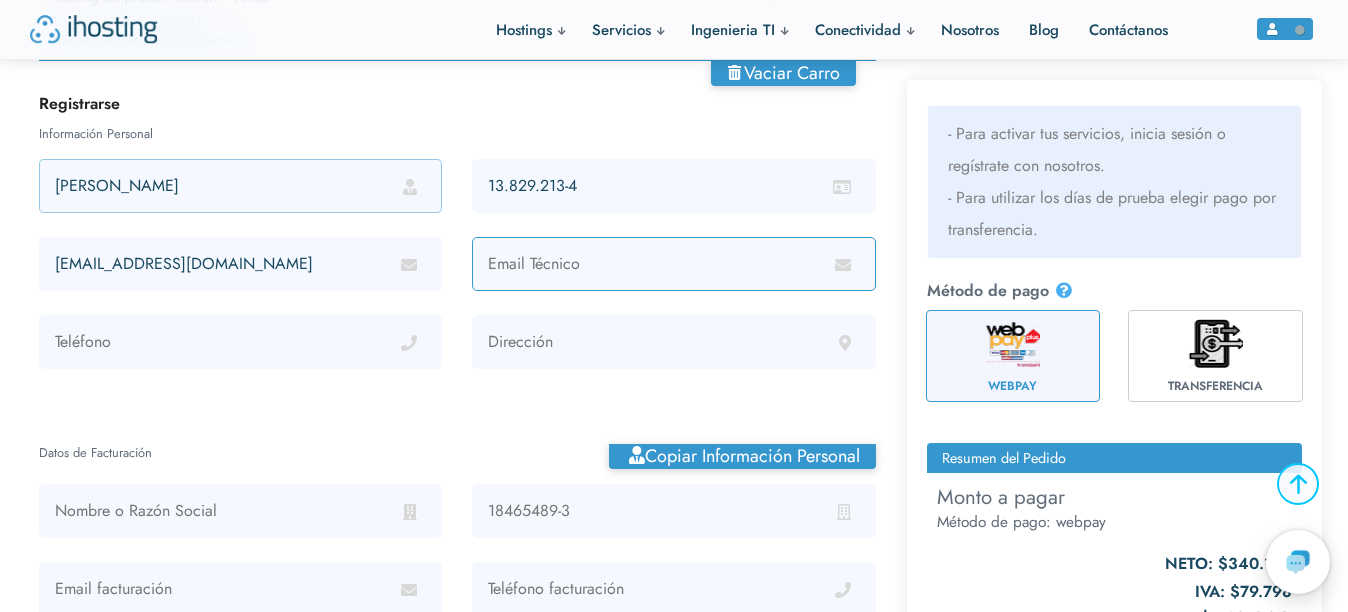 type on "asesoriasrcr@gmail.com" 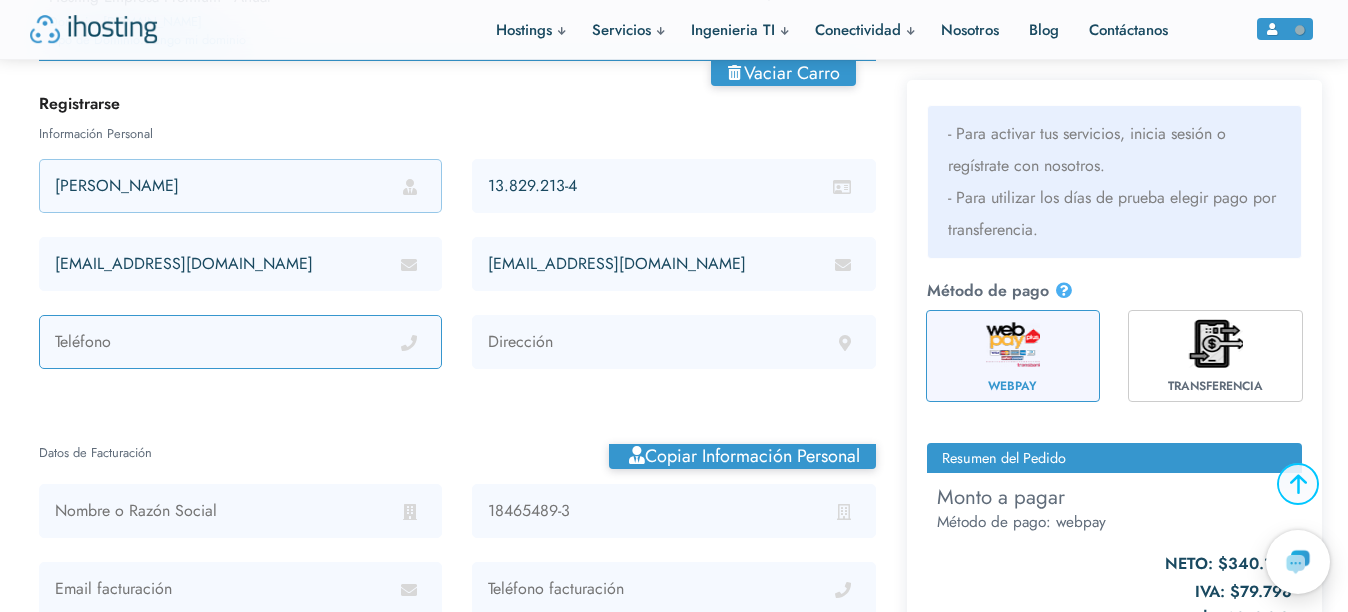 type on "56966675030" 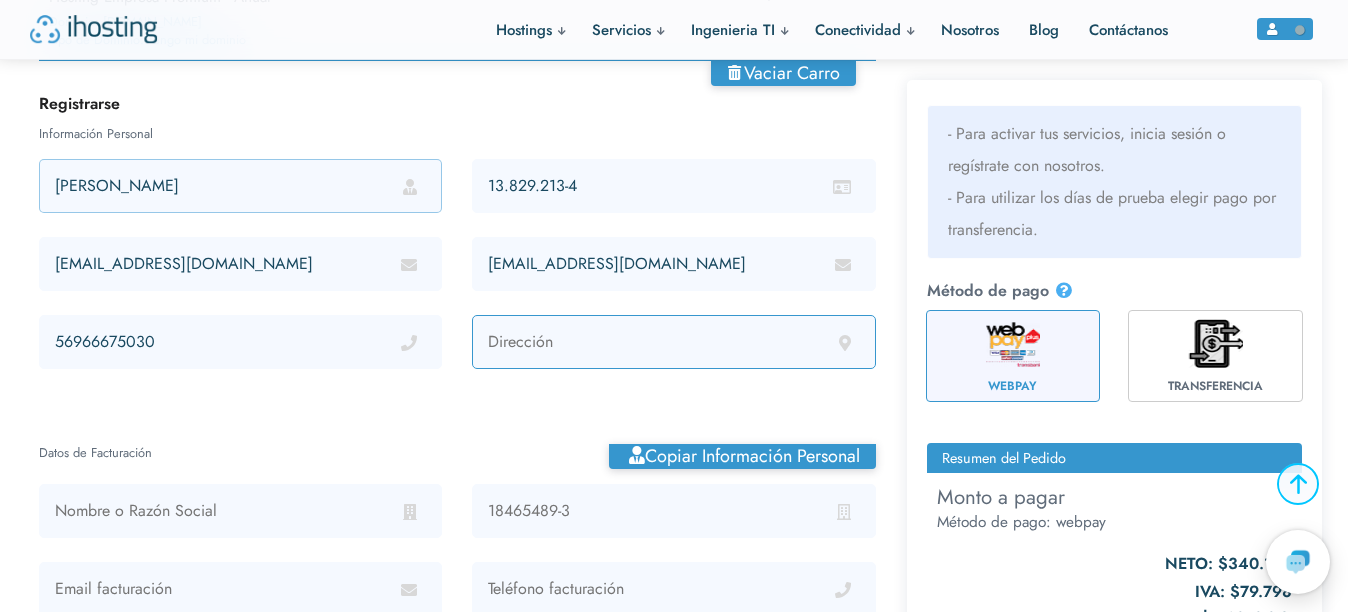 type on "carlos silva vildosola 8820, la reina" 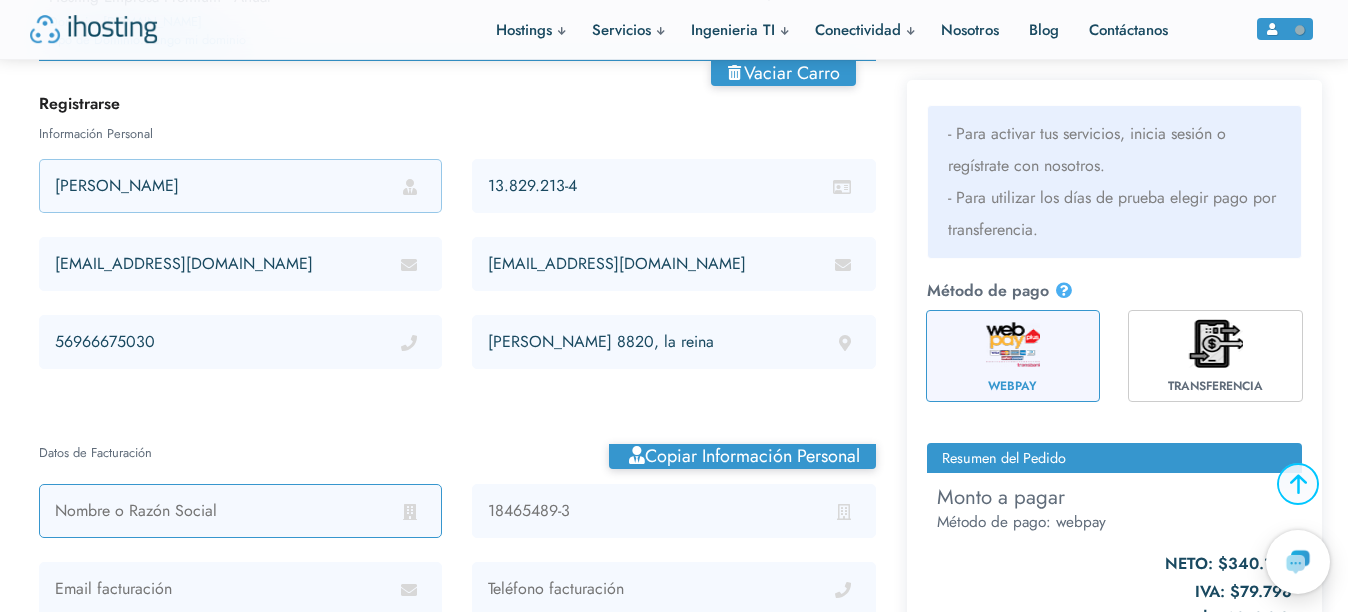 type on "Asesorias ISO RCR" 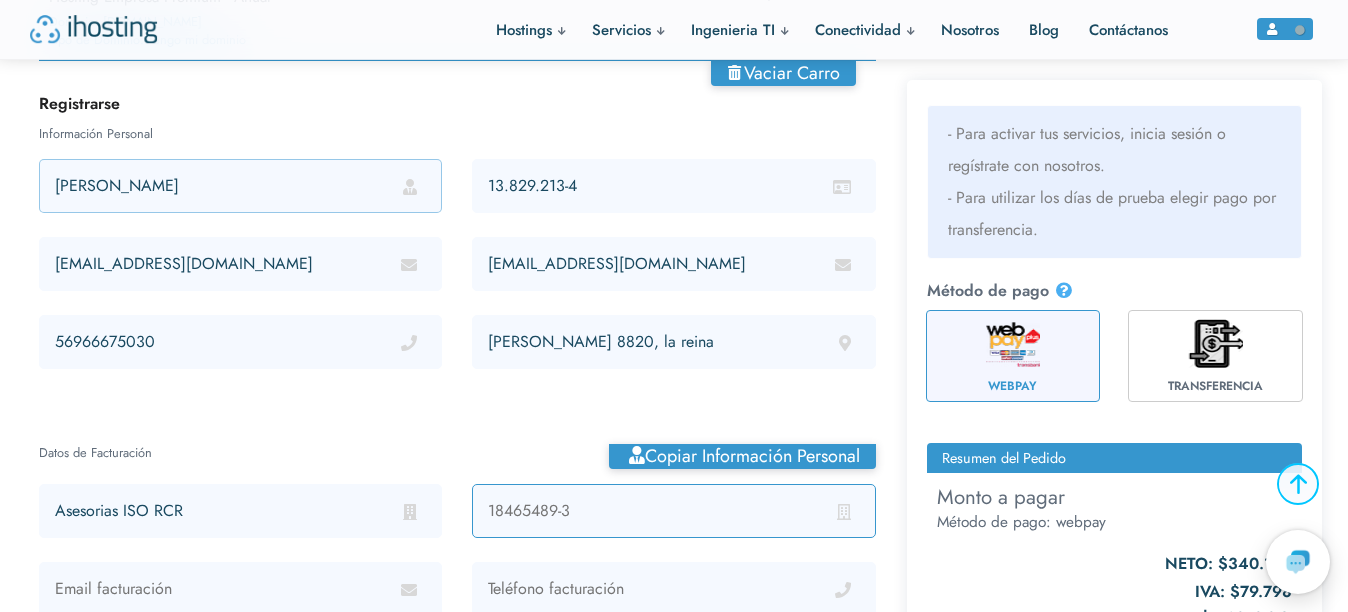 type on "76900868-3" 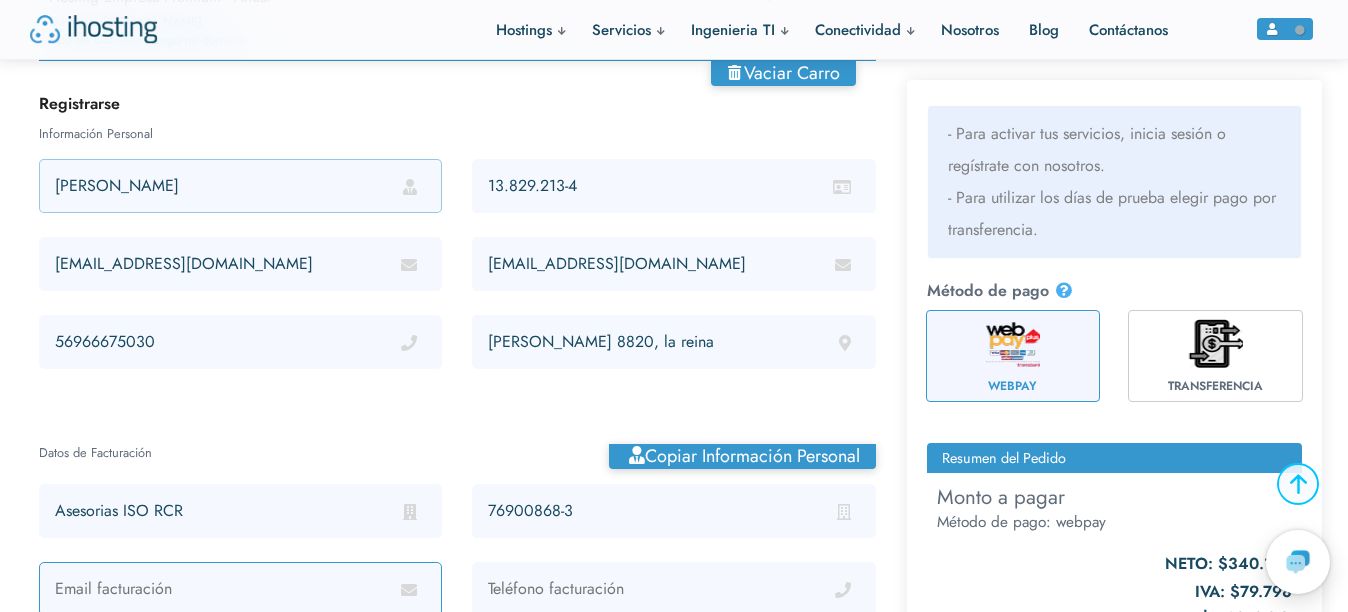 type on "asesoriasrcr@gmail.com" 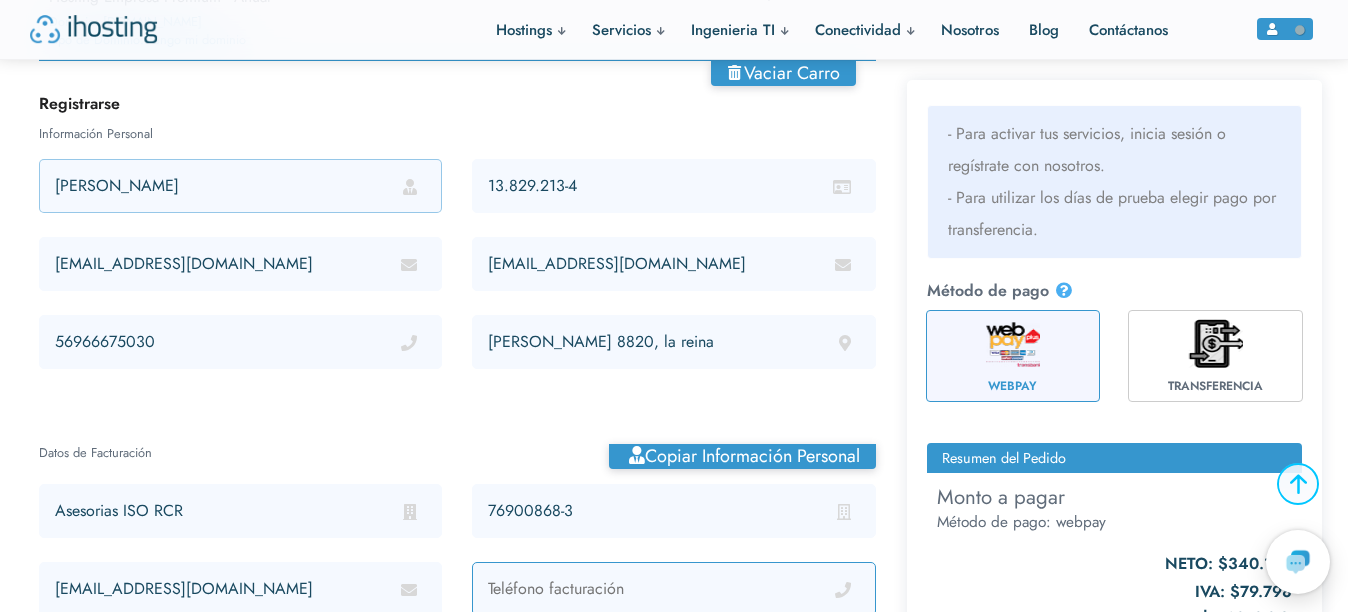 type on "966675030" 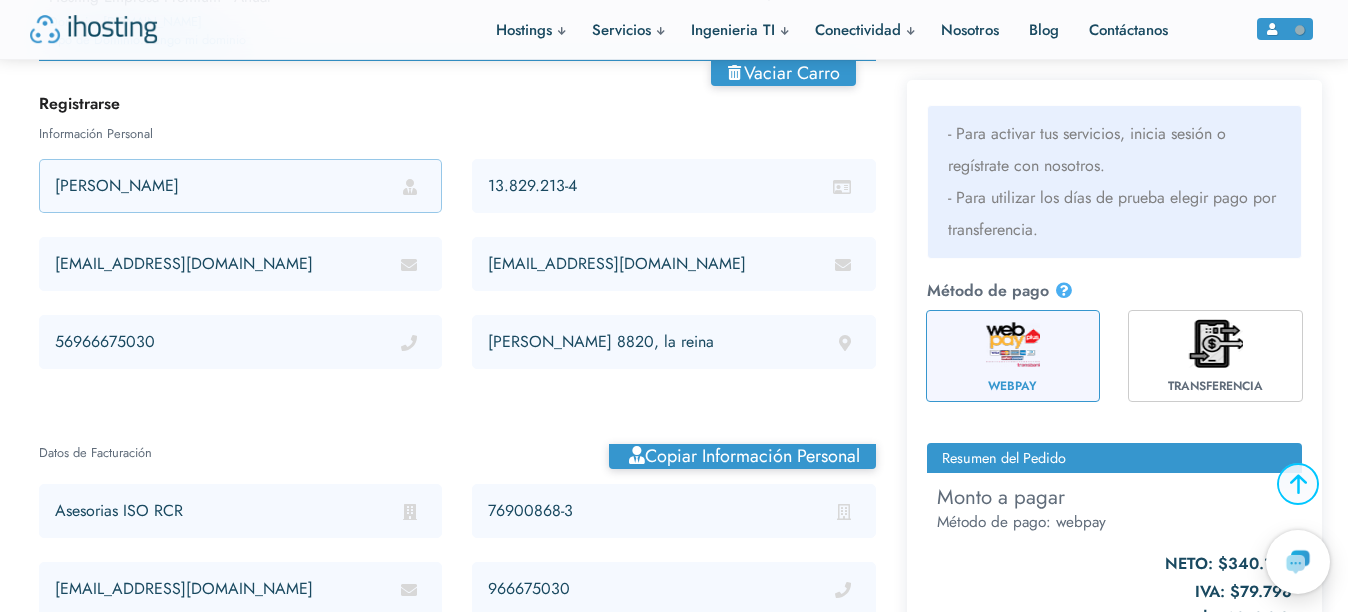 type on "carlos silva vildosola 8820, la reina" 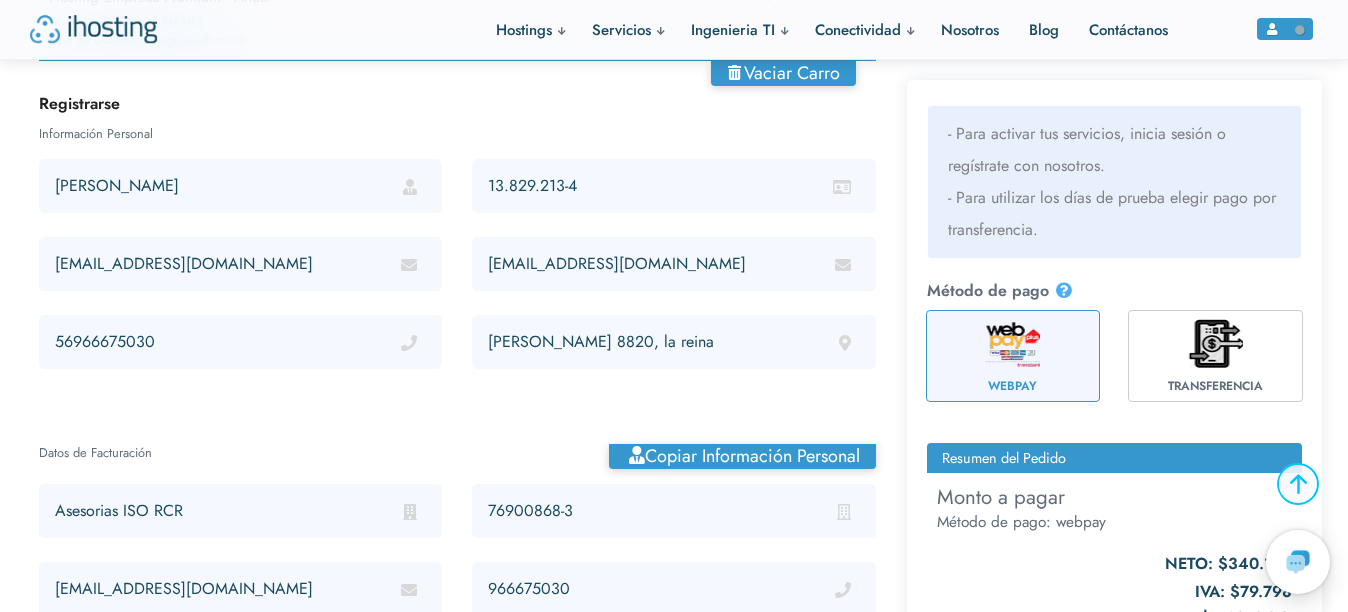 click on "Información Personal" at bounding box center [457, 133] 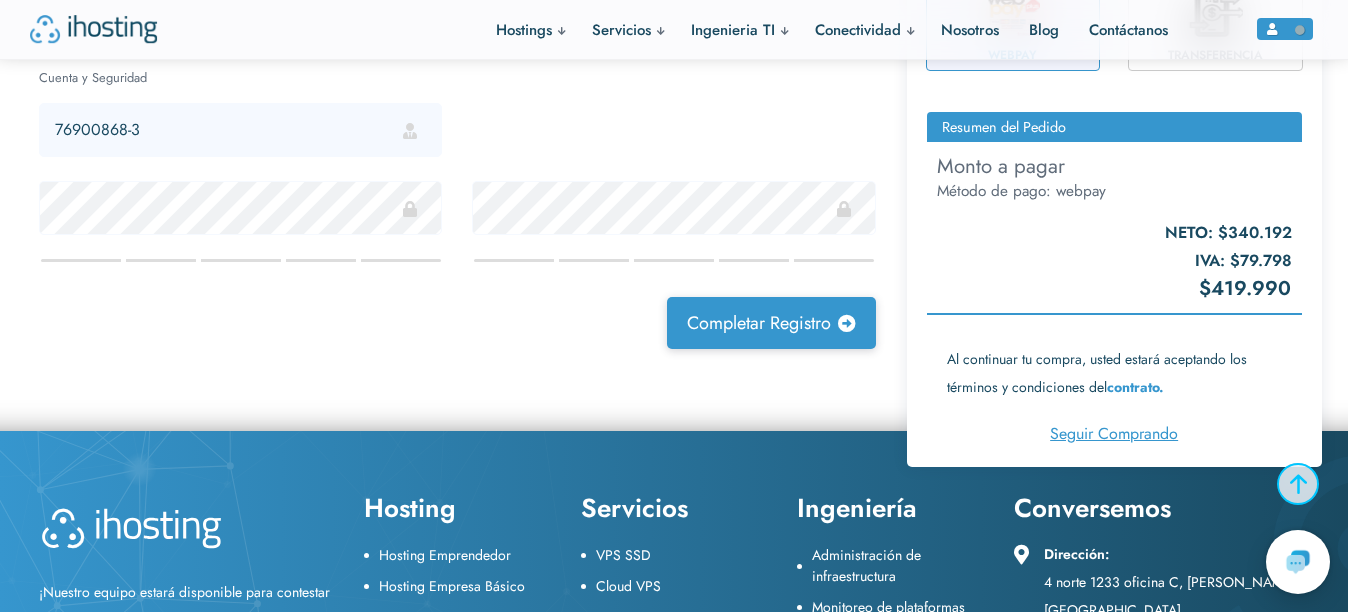 scroll, scrollTop: 1255, scrollLeft: 0, axis: vertical 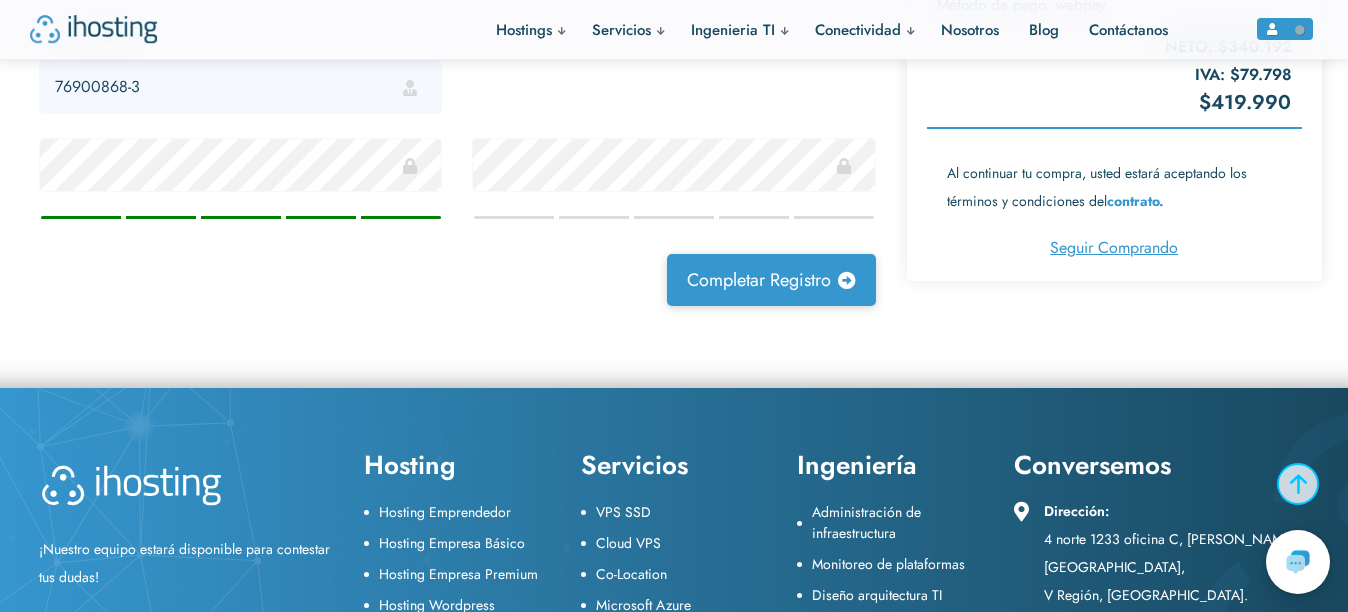 click at bounding box center (673, 176) 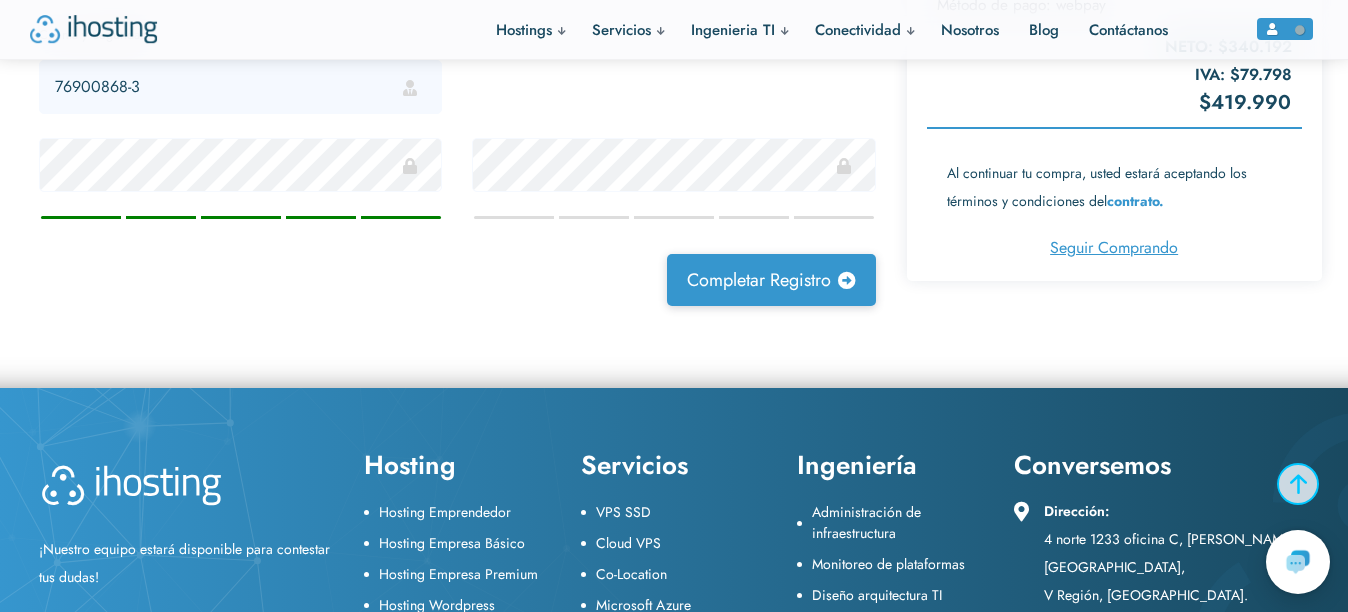 click on "76900868-3     Completar registro" at bounding box center (457, 185) 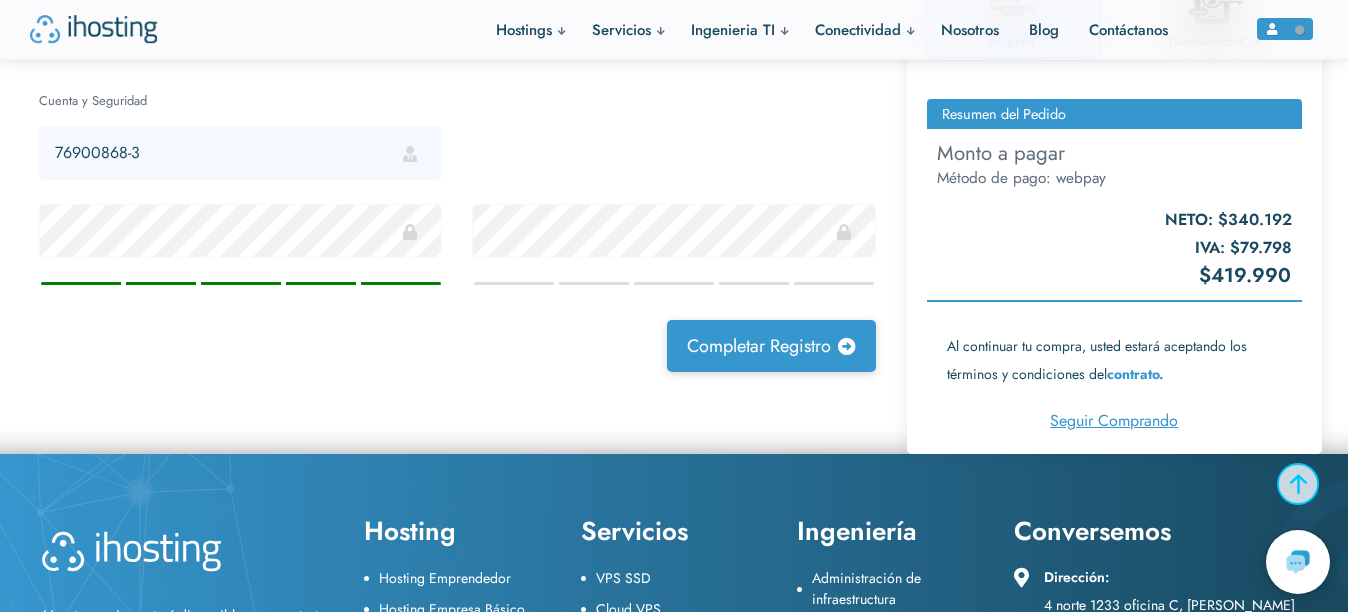 scroll, scrollTop: 1280, scrollLeft: 0, axis: vertical 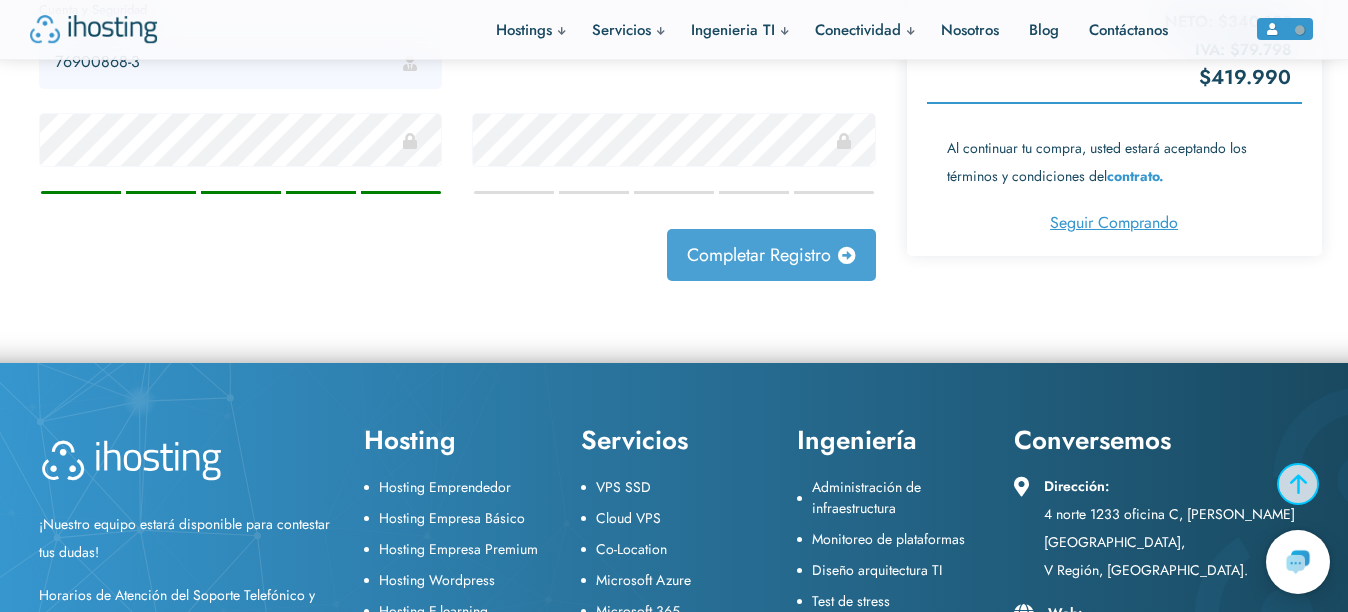 click on "Completar registro" at bounding box center [771, 255] 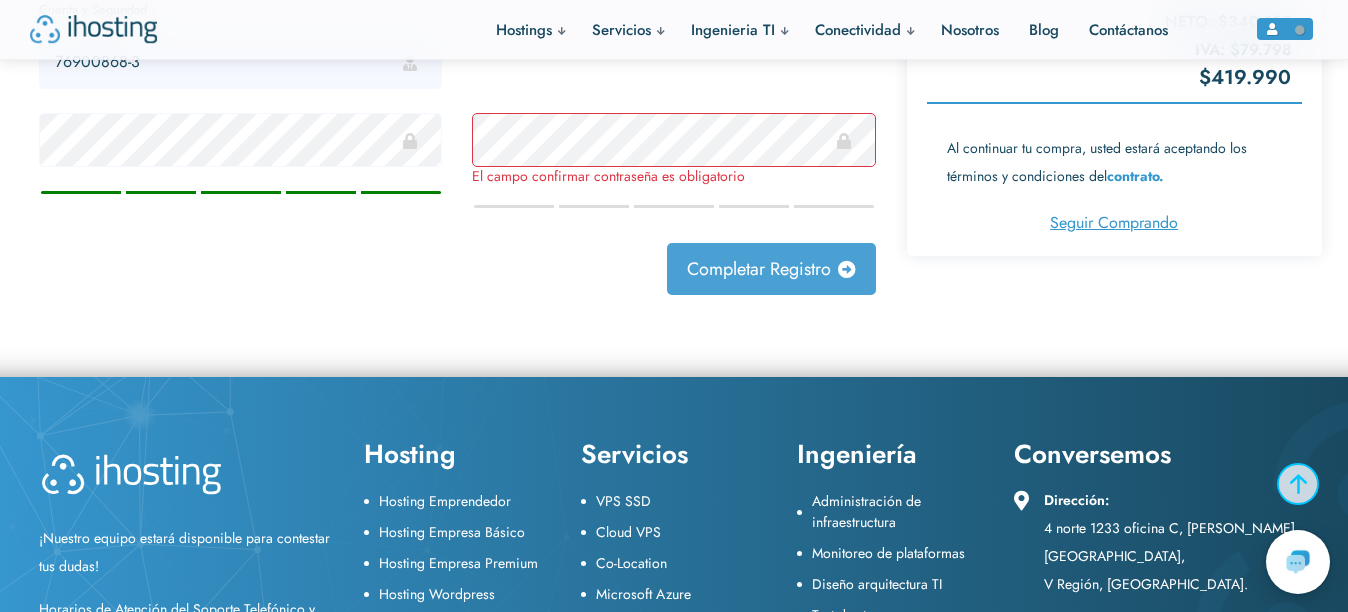click on "Completar registro" at bounding box center [771, 269] 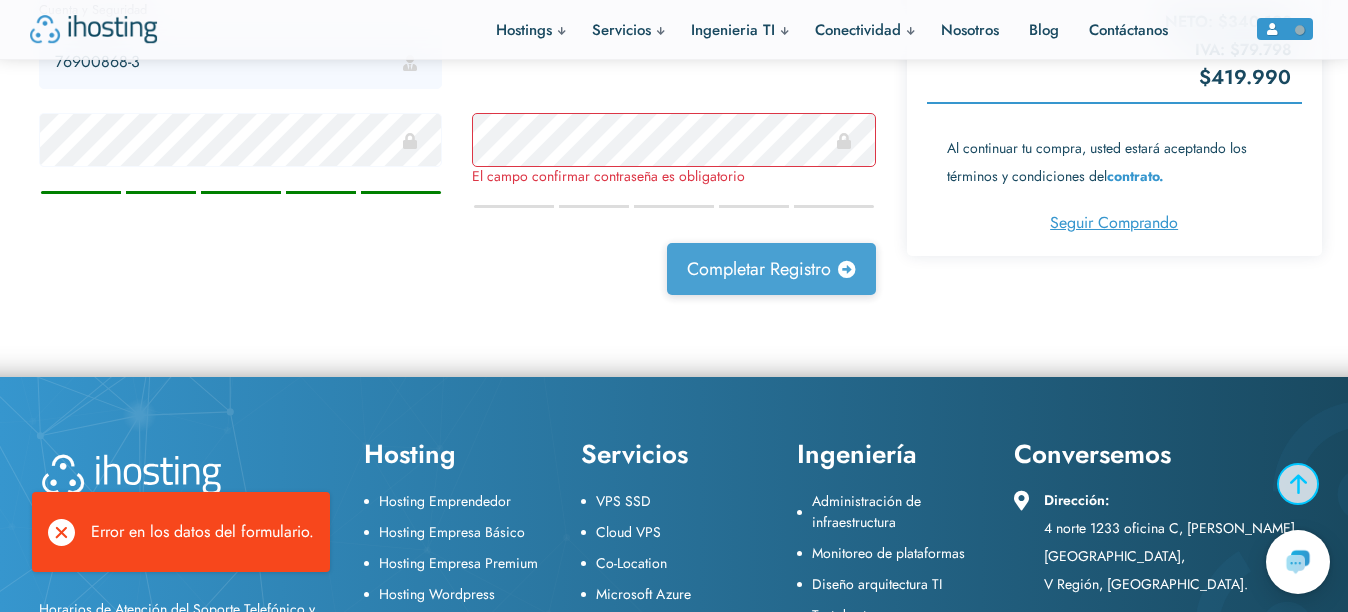 click on "El campo confirmar contraseña es obligatorio" at bounding box center [673, 164] 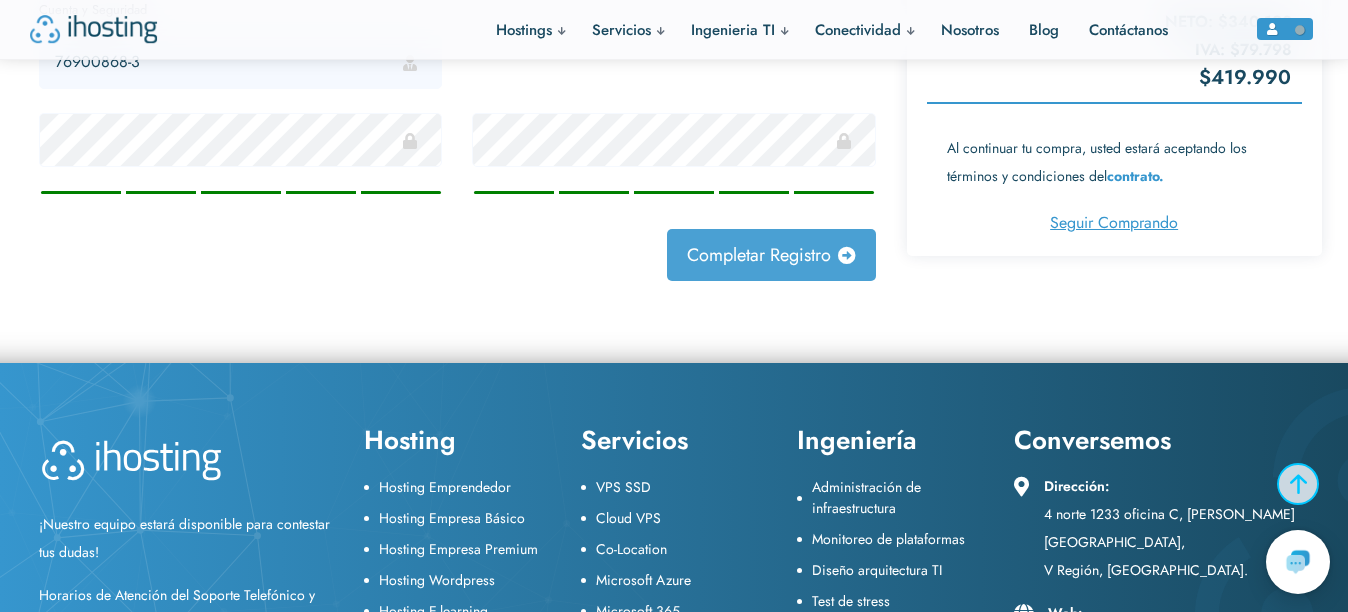 click on "Completar registro" at bounding box center [771, 255] 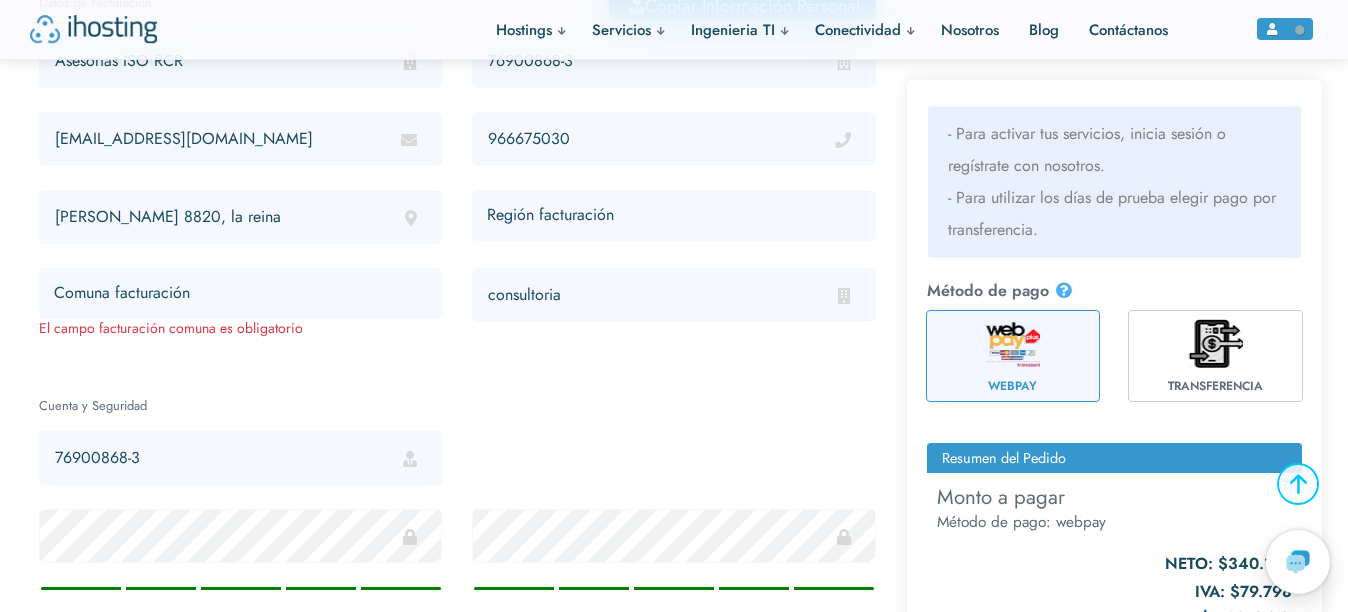 scroll, scrollTop: 883, scrollLeft: 0, axis: vertical 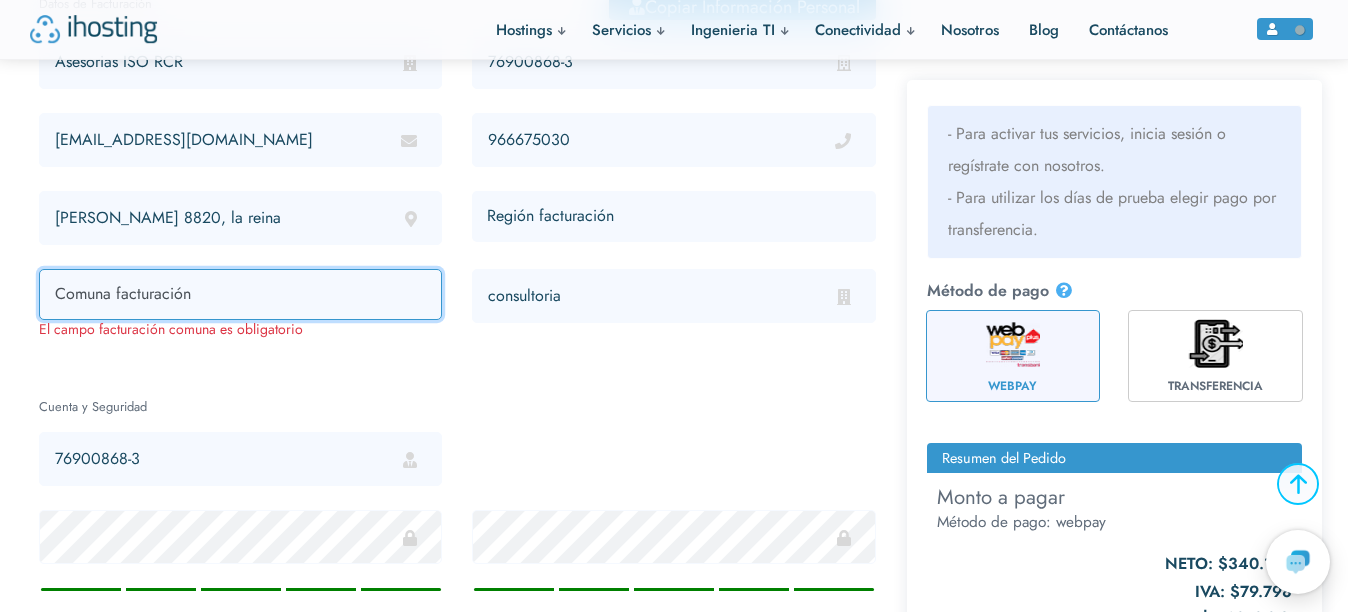 click on "Comuna facturación  Cerrillos   Cerro Navia   Conchalí   El Bosque   Estación Central   Huechuraba   Independencia   La Cisterna   La Florida   La Granja   La Pintana   La Reina   Las Condes   Lo Barnechea   Lo Espejo   Lo Prado   Macul   Maipú   Ñuñoa   Pedro Aguirre Cerda   Peñalolén   Providencia   Pudahuel   Quilicura   Quinta Normal   Recoleta   Renca   San Joaquín   San Miguel   San Ramón   Santiago   Vitacura   Puente Alto   Pirque   San José de Maipo   Colina   Lampa   Tiltil   San Bernardo   Buin   Calera de Tango   Paine   Melipilla   Alhué   Curacaví   María Pinto   San Pedro   Talagante   El Monte   Isla de Maipo   Padre Hurtado   Peñaflor" at bounding box center [240, 294] 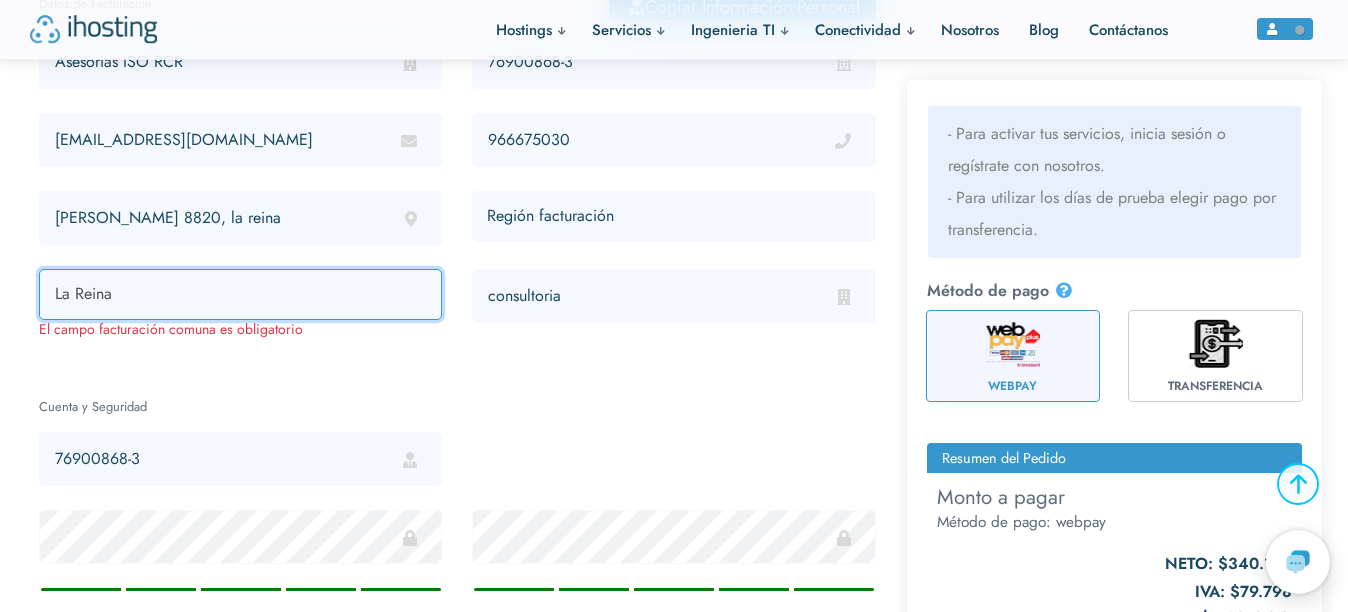 click on "Comuna facturación  Cerrillos   Cerro Navia   Conchalí   El Bosque   Estación Central   Huechuraba   Independencia   La Cisterna   La Florida   La Granja   La Pintana   La Reina   Las Condes   Lo Barnechea   Lo Espejo   Lo Prado   Macul   Maipú   Ñuñoa   Pedro Aguirre Cerda   Peñalolén   Providencia   Pudahuel   Quilicura   Quinta Normal   Recoleta   Renca   San Joaquín   San Miguel   San Ramón   Santiago   Vitacura   Puente Alto   Pirque   San José de Maipo   Colina   Lampa   Tiltil   San Bernardo   Buin   Calera de Tango   Paine   Melipilla   Alhué   Curacaví   María Pinto   San Pedro   Talagante   El Monte   Isla de Maipo   Padre Hurtado   Peñaflor" at bounding box center [240, 294] 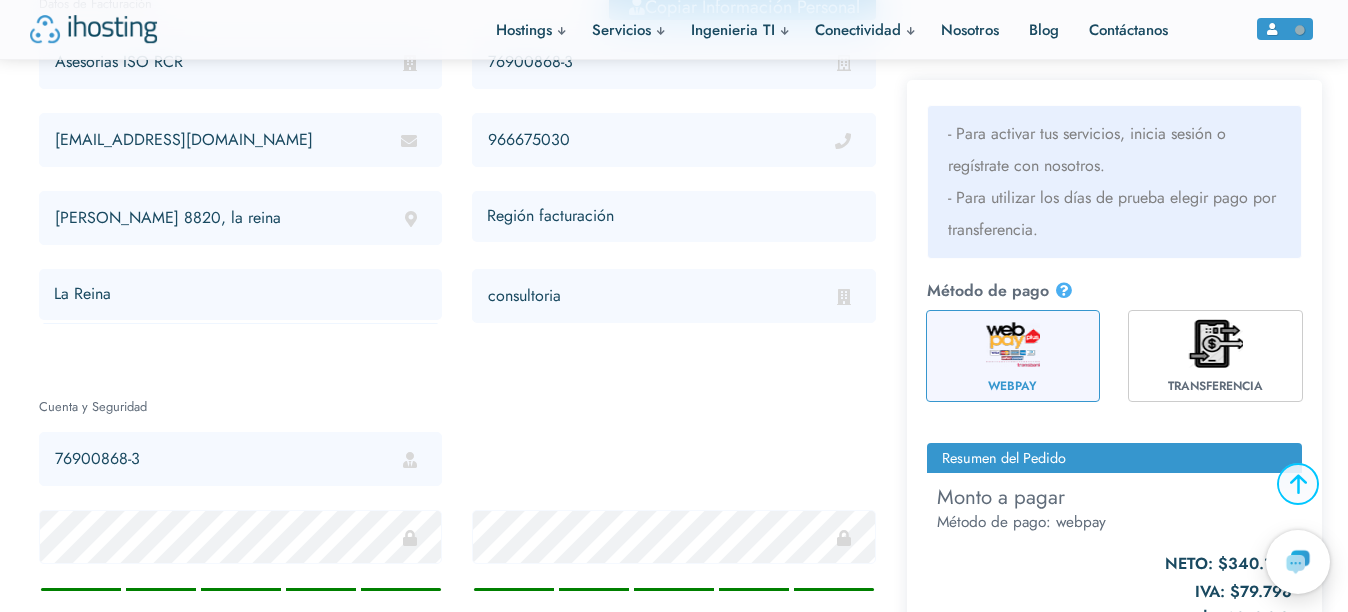 click on "Cuenta y Seguridad" at bounding box center [457, 406] 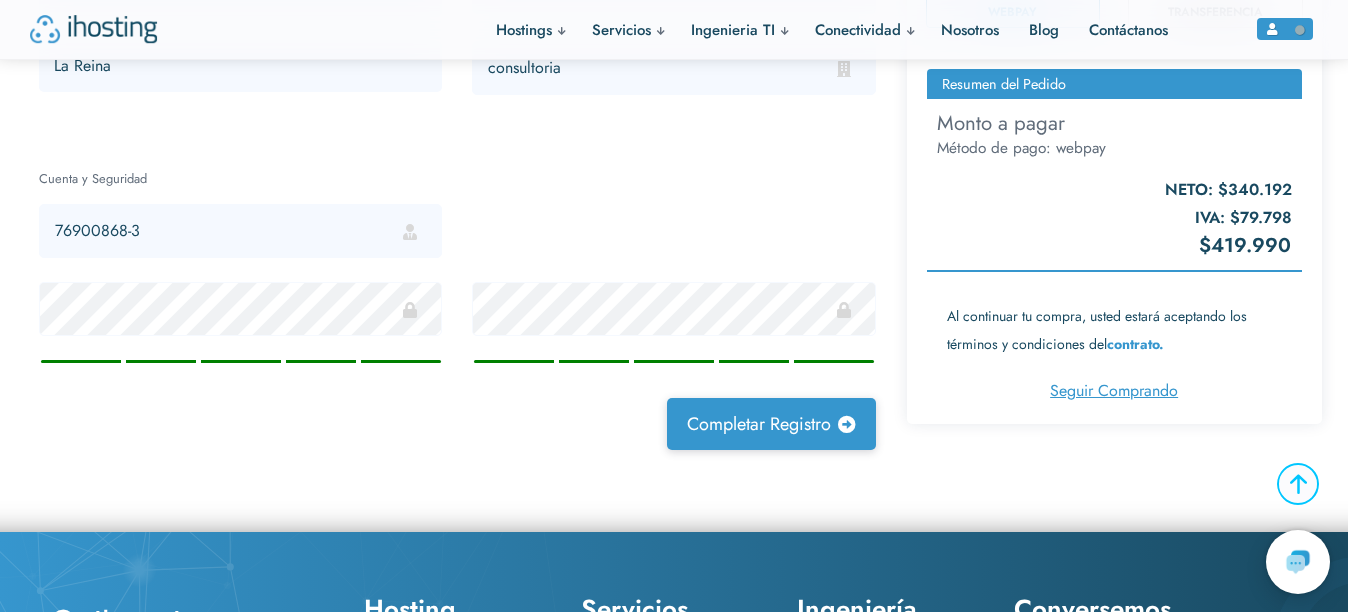 scroll, scrollTop: 1112, scrollLeft: 0, axis: vertical 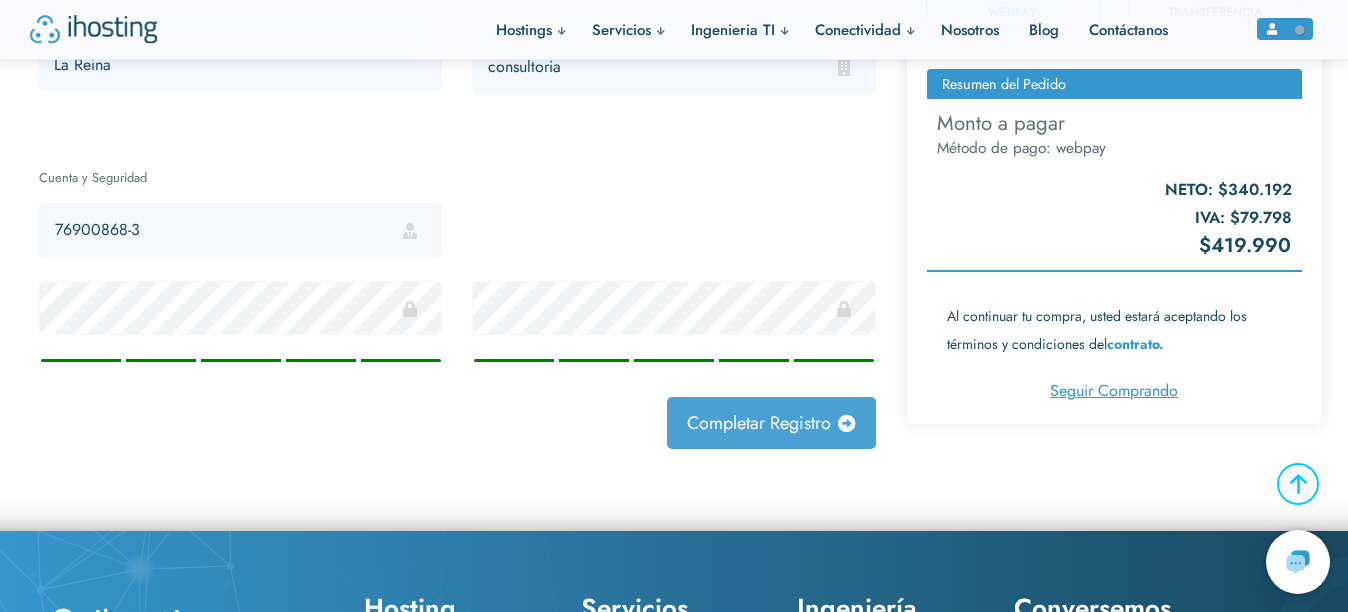 click on "Completar registro" at bounding box center [771, 423] 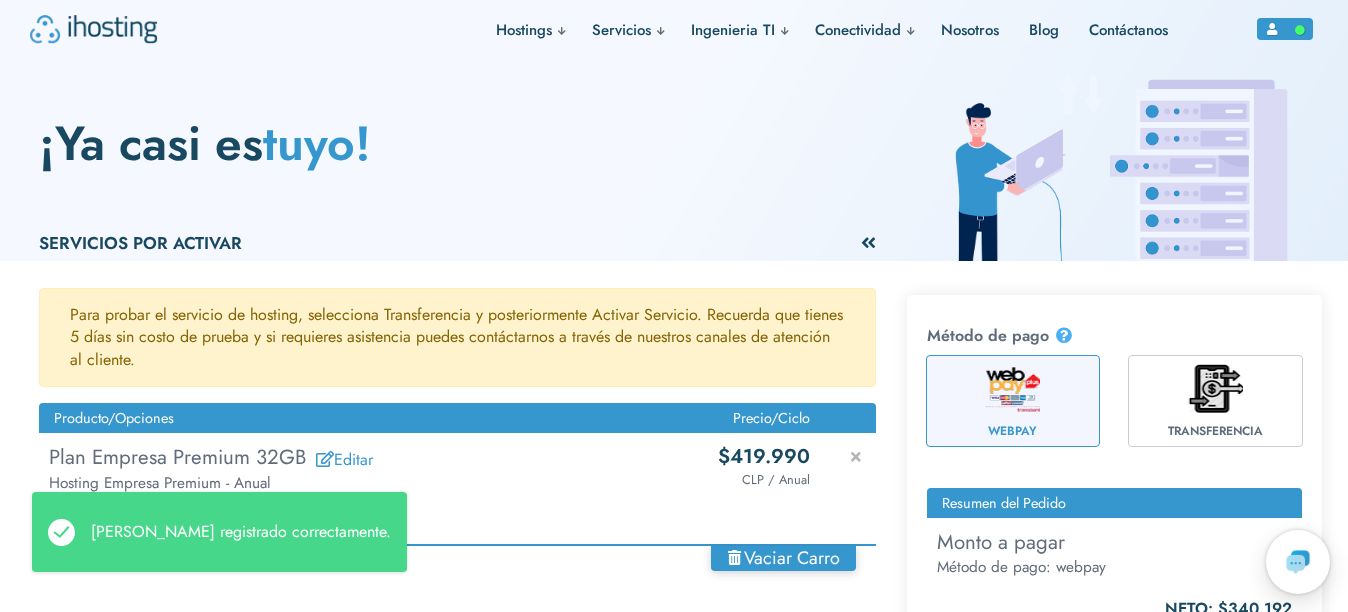 scroll, scrollTop: 0, scrollLeft: 0, axis: both 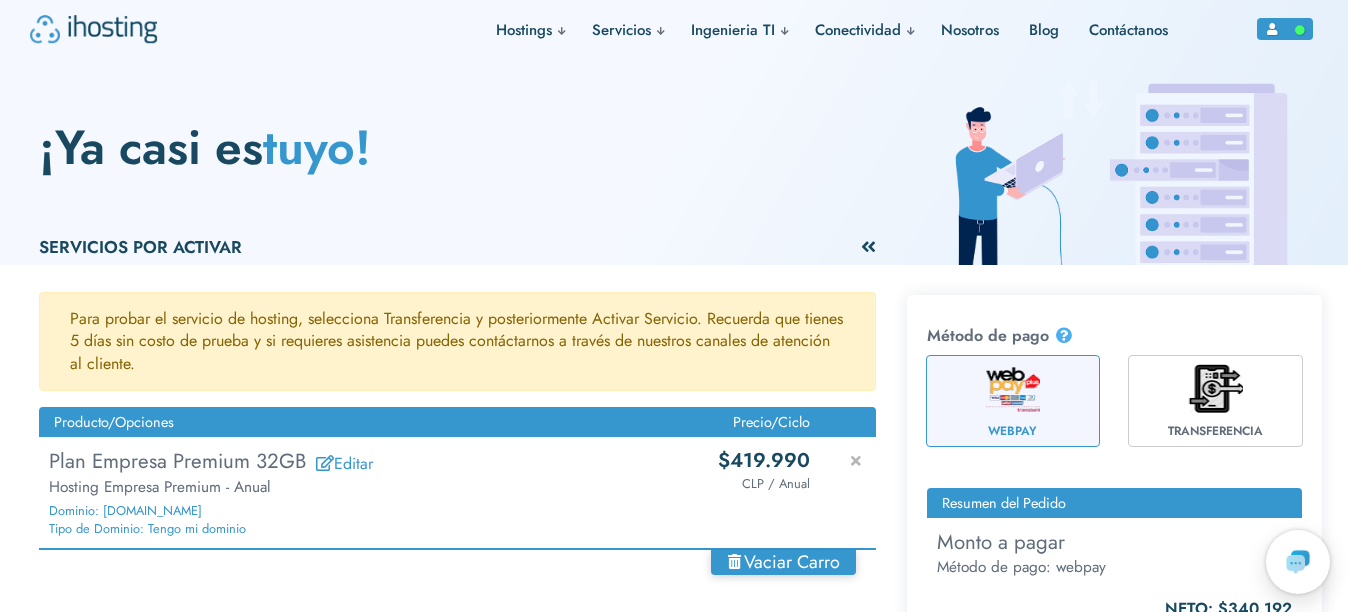click on "Para probar el servicio de hosting, selecciona Transferencia y posteriormente Activar Servicio. Recuerda que tienes 5 días sin costo de prueba y si requieres asistencia puedes contáctarnos a través de nuestros canales de atención al cliente." at bounding box center [457, 349] 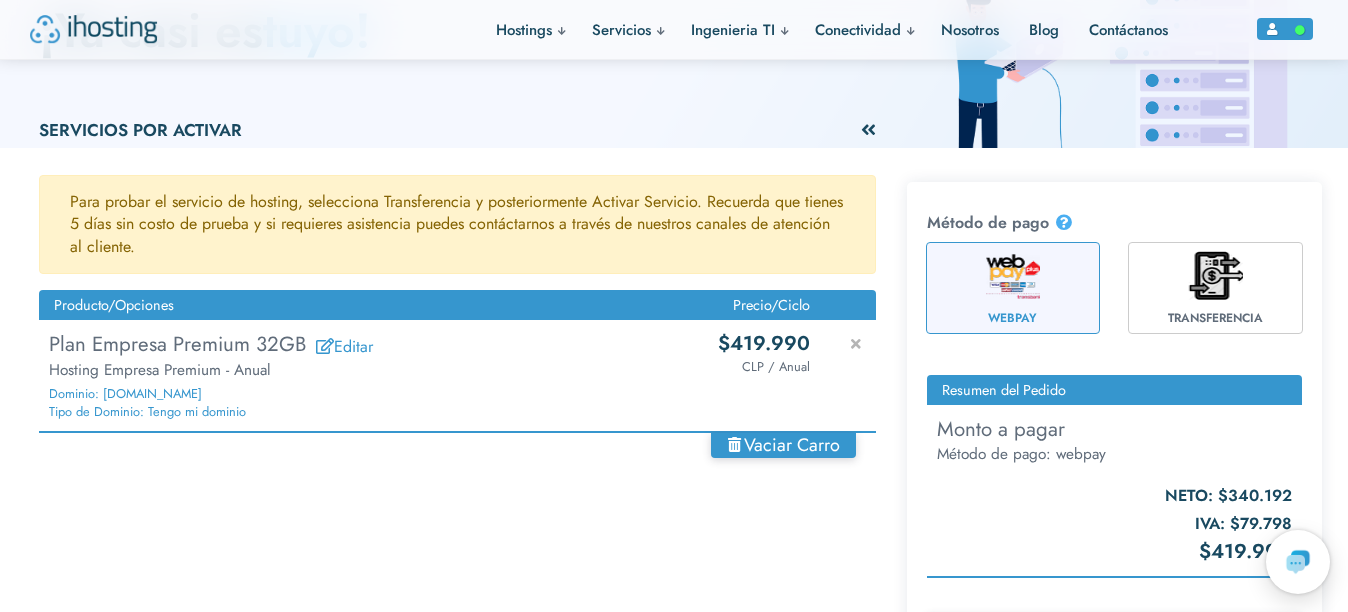 scroll, scrollTop: 112, scrollLeft: 0, axis: vertical 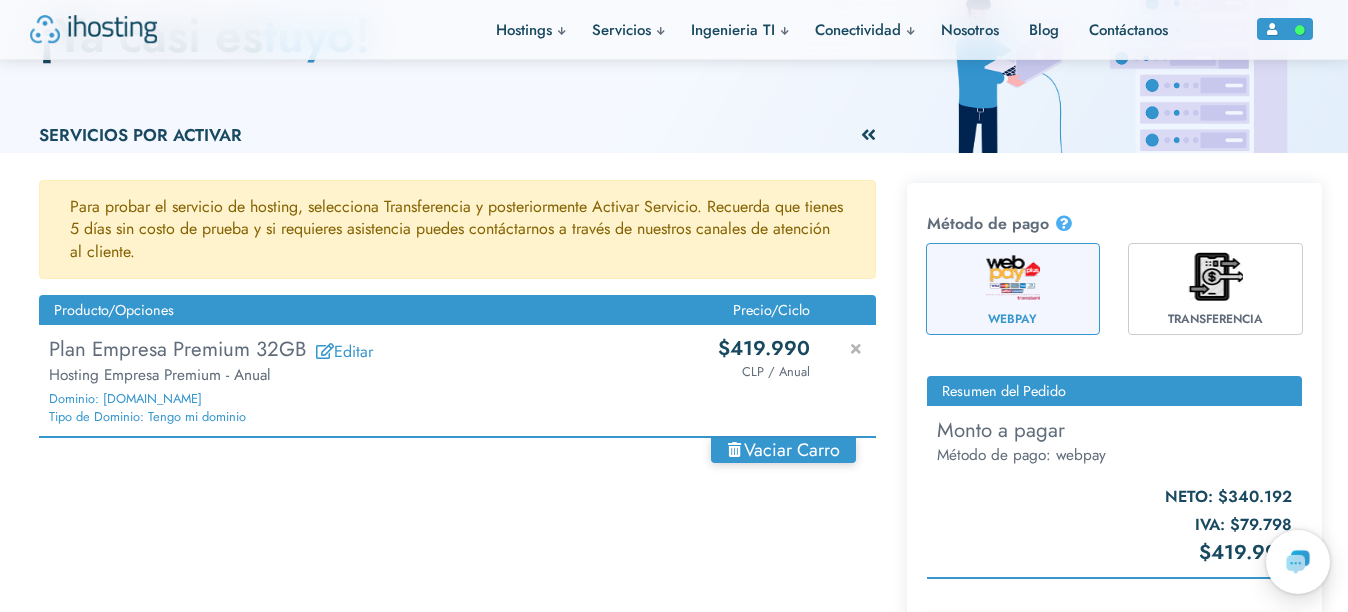 click on "WebPay" at bounding box center (1013, 289) 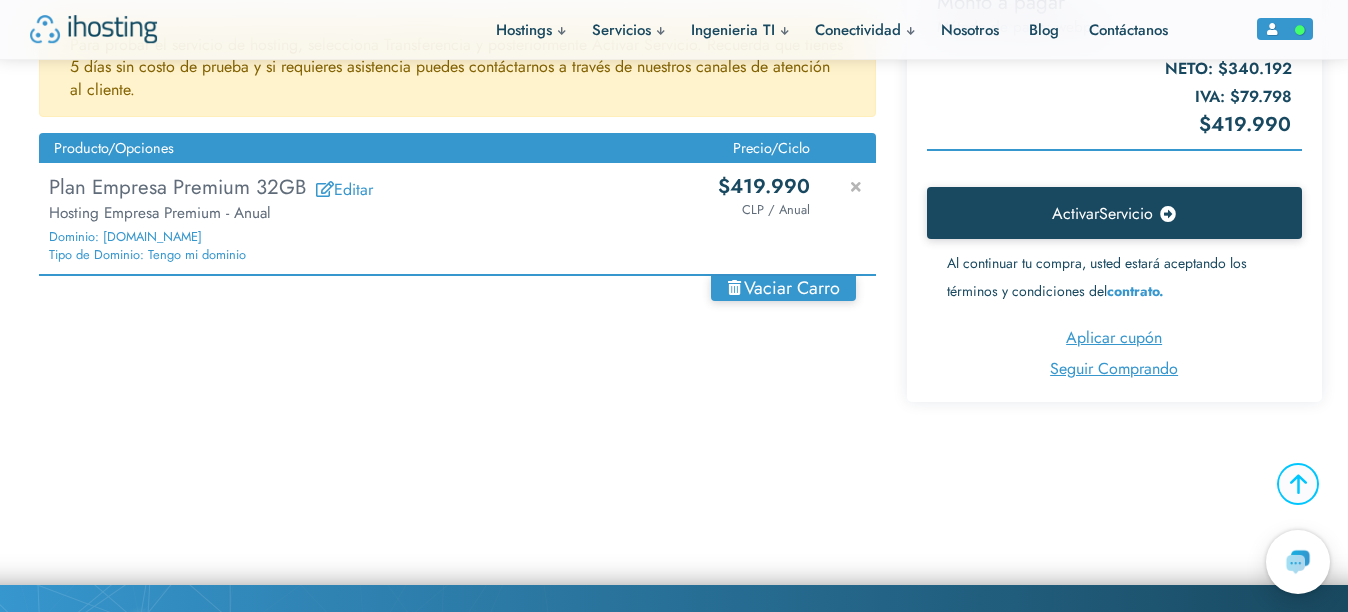 scroll, scrollTop: 287, scrollLeft: 0, axis: vertical 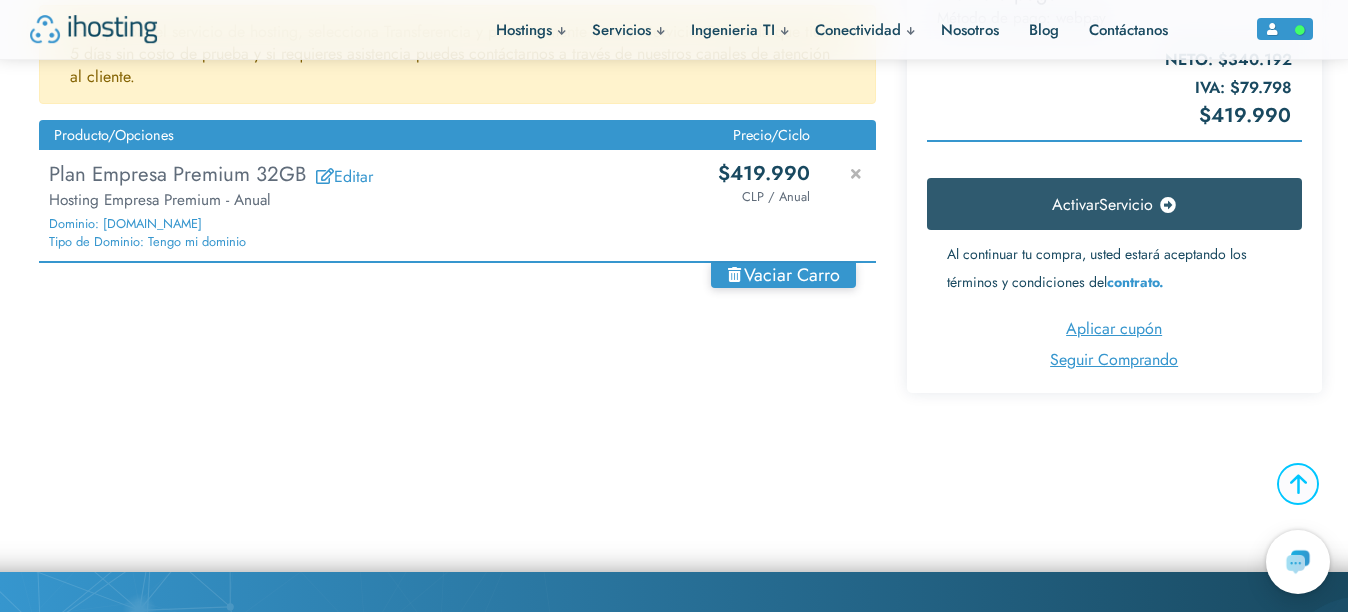 click on "Servicio" at bounding box center [1126, 204] 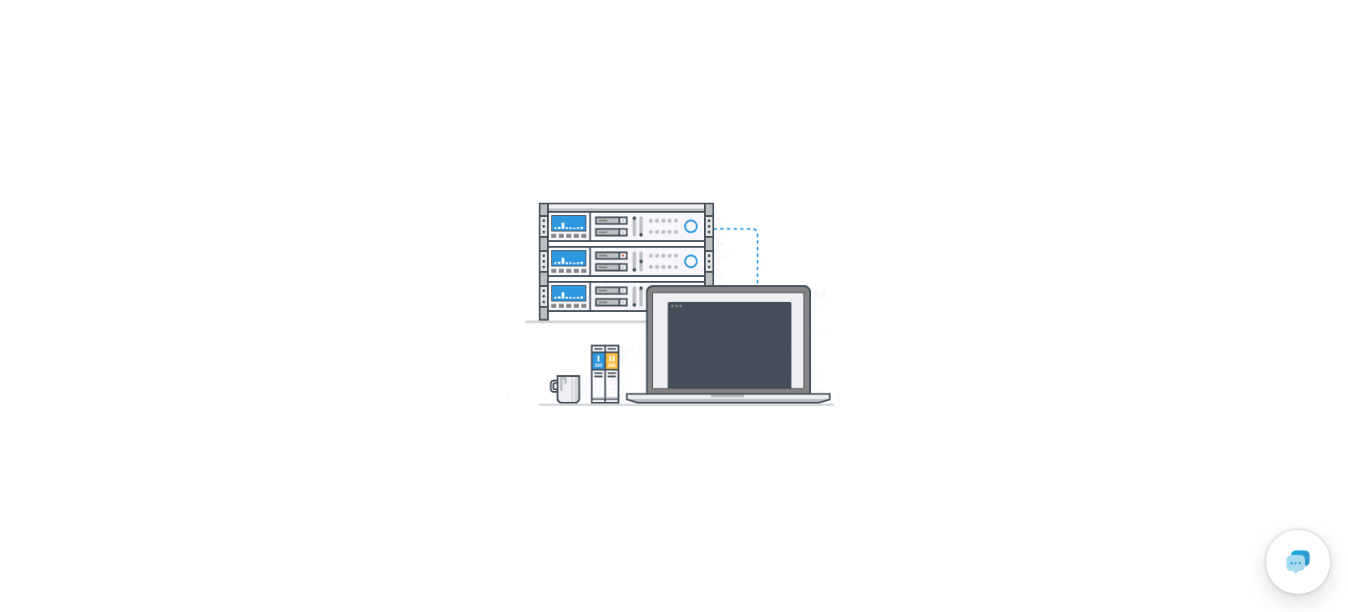 scroll, scrollTop: 0, scrollLeft: 0, axis: both 